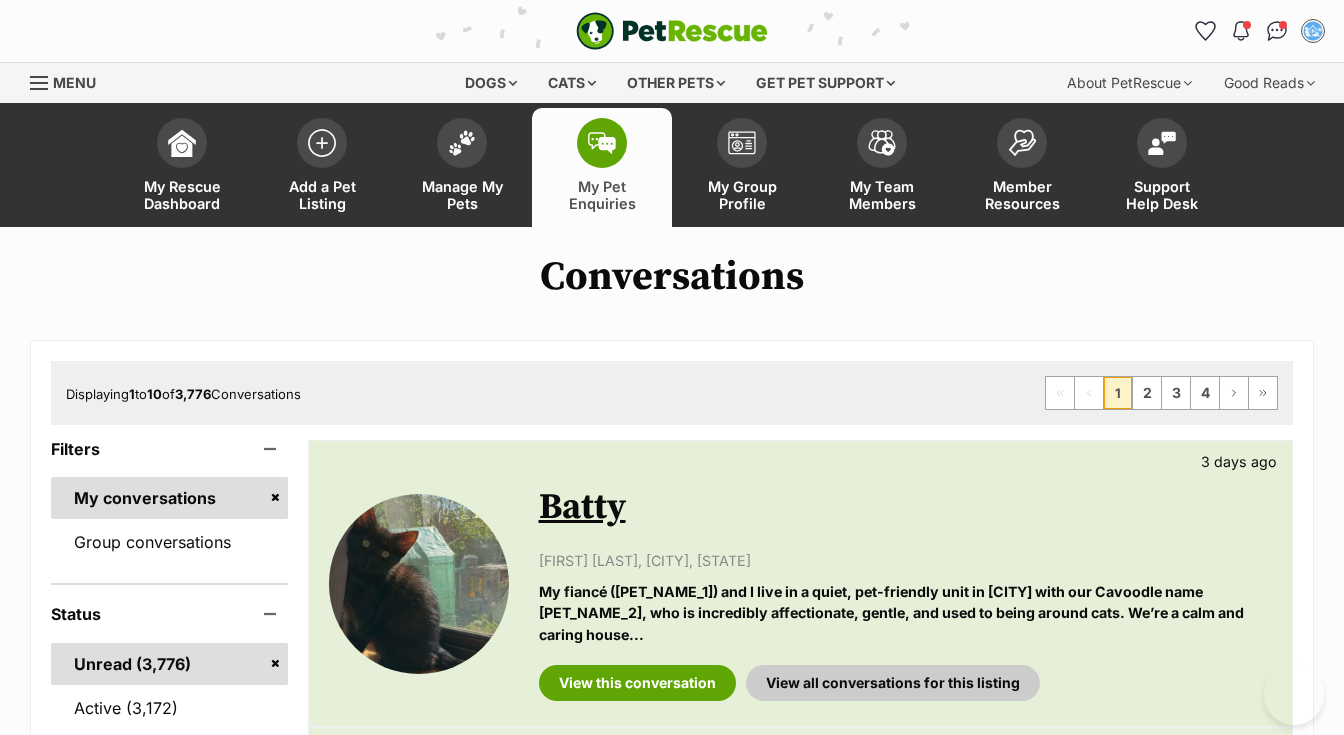 scroll, scrollTop: 0, scrollLeft: 0, axis: both 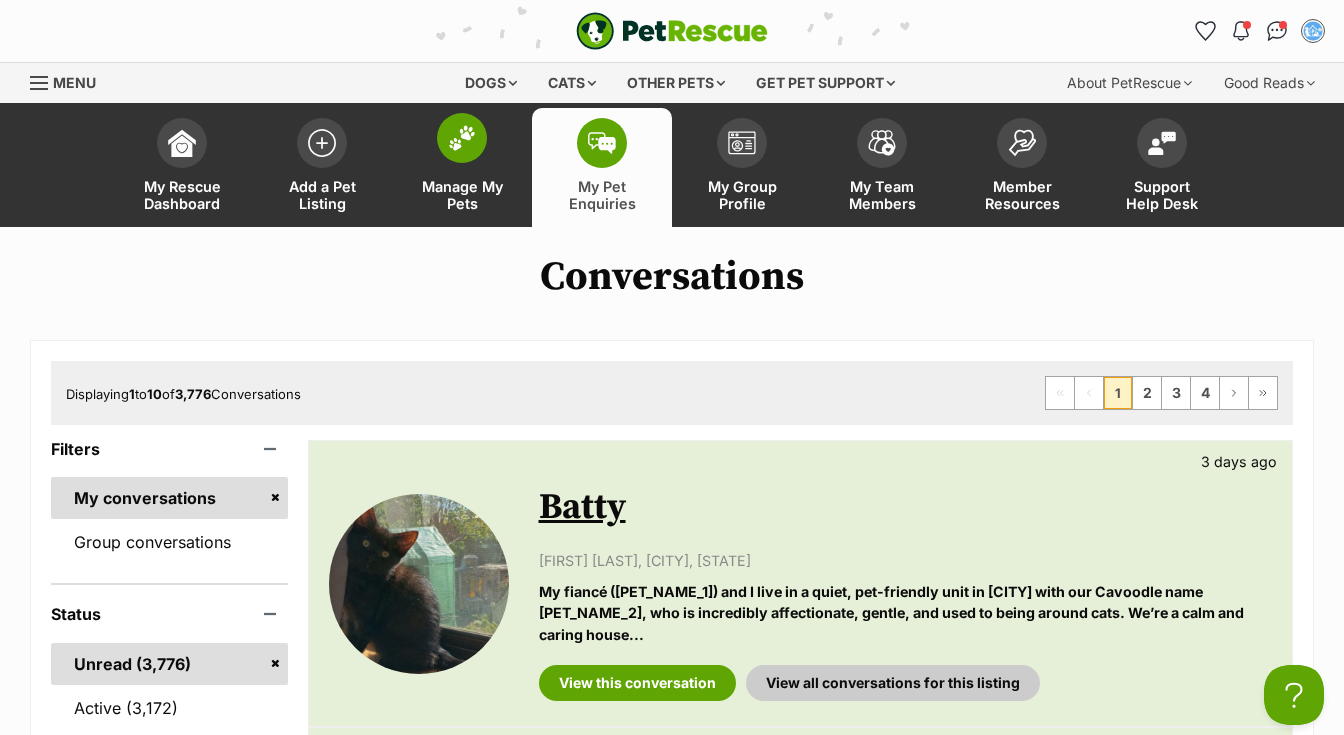 click at bounding box center (462, 138) 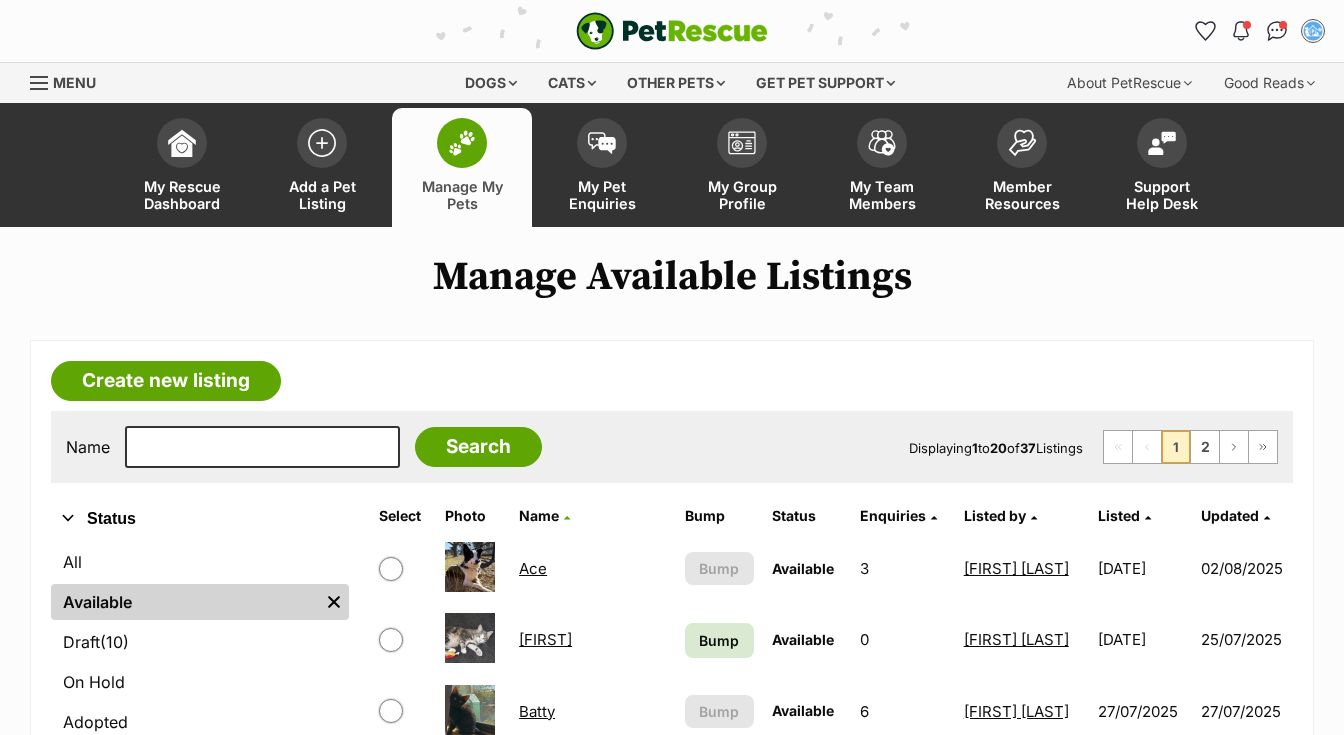 scroll, scrollTop: 0, scrollLeft: 0, axis: both 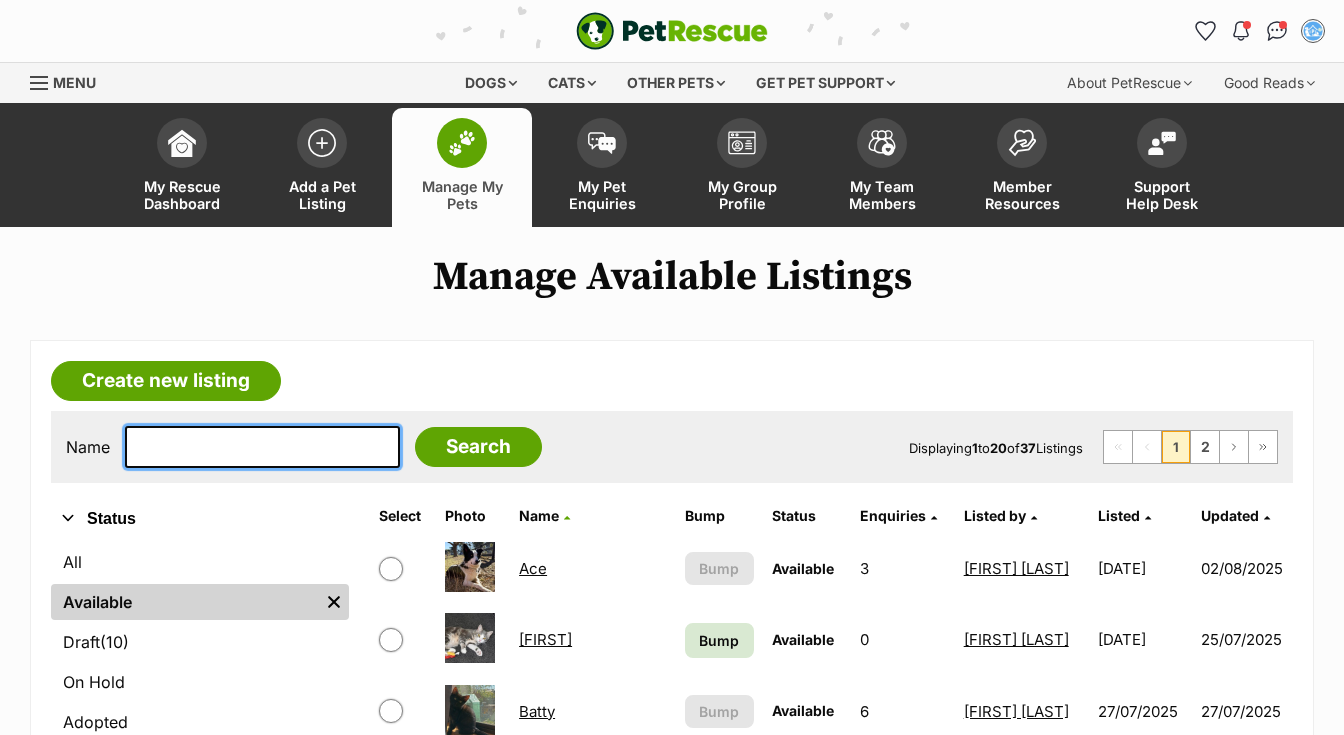 click at bounding box center (262, 447) 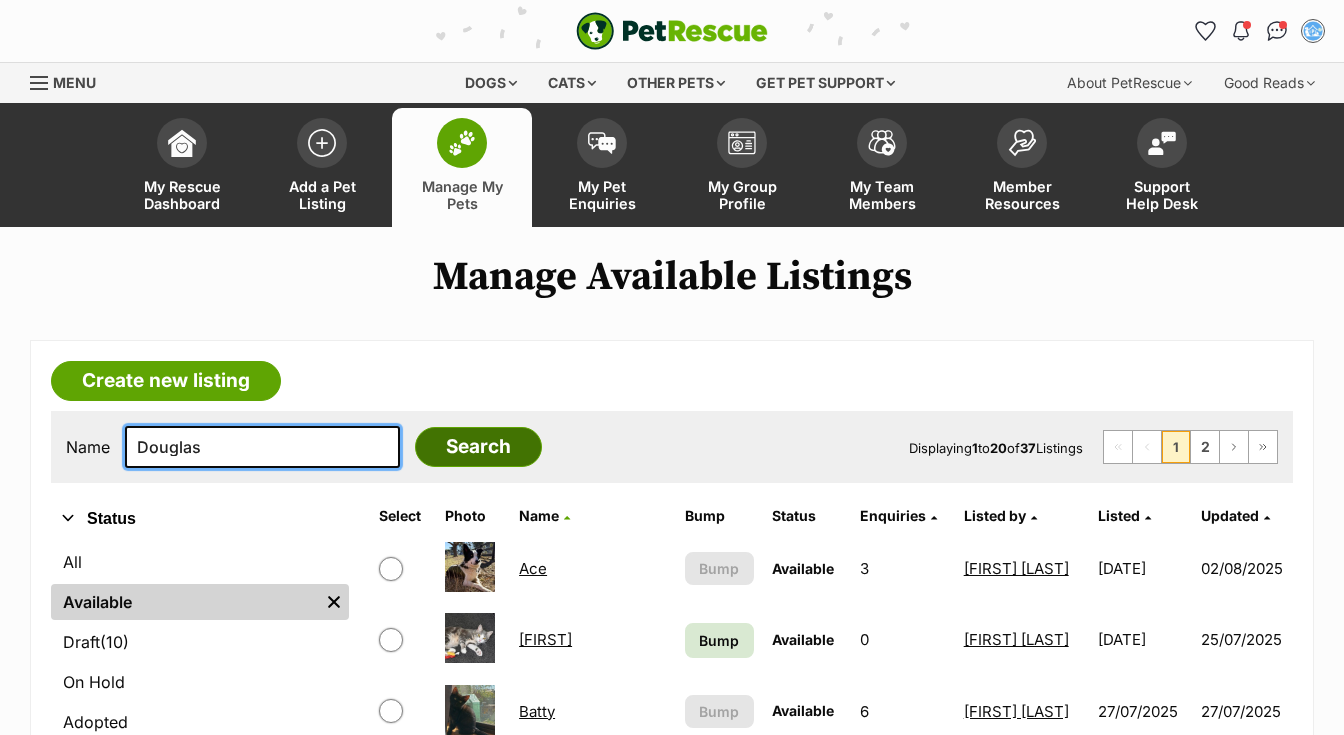 type on "Douglas" 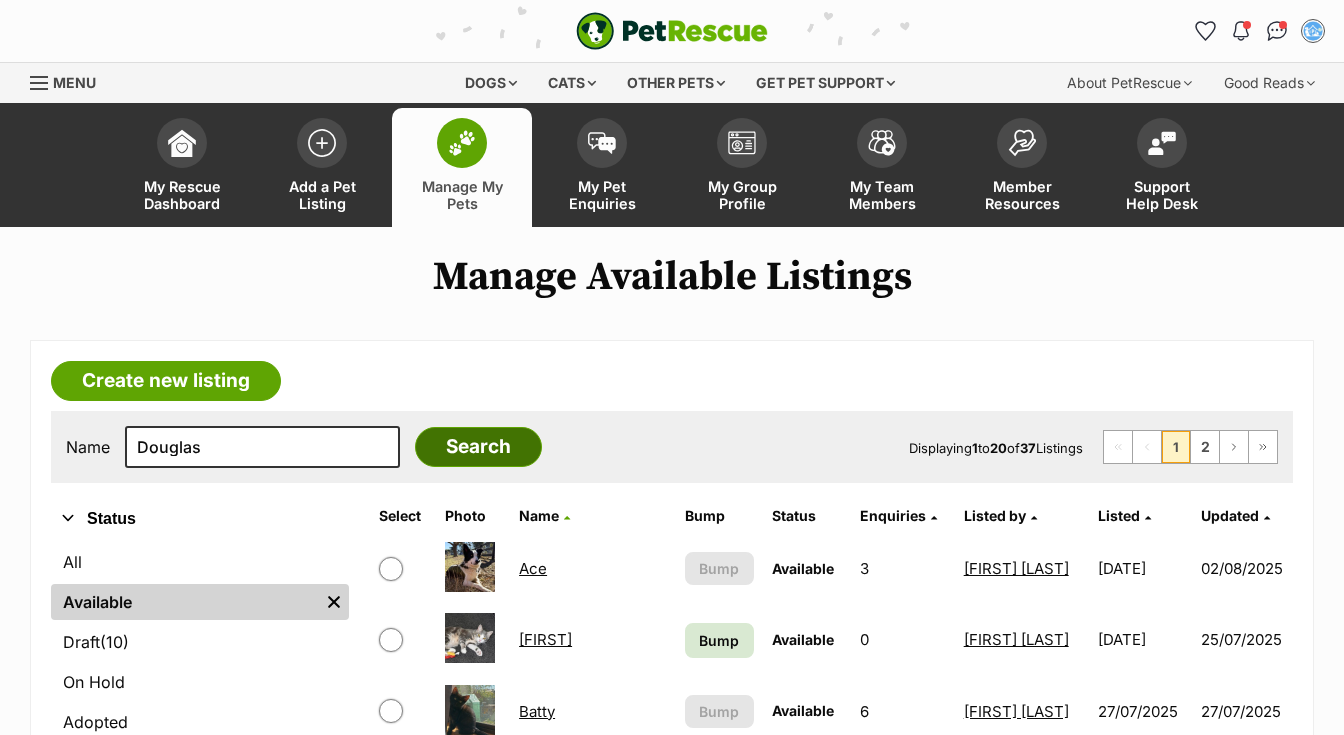 click on "Search" at bounding box center [478, 447] 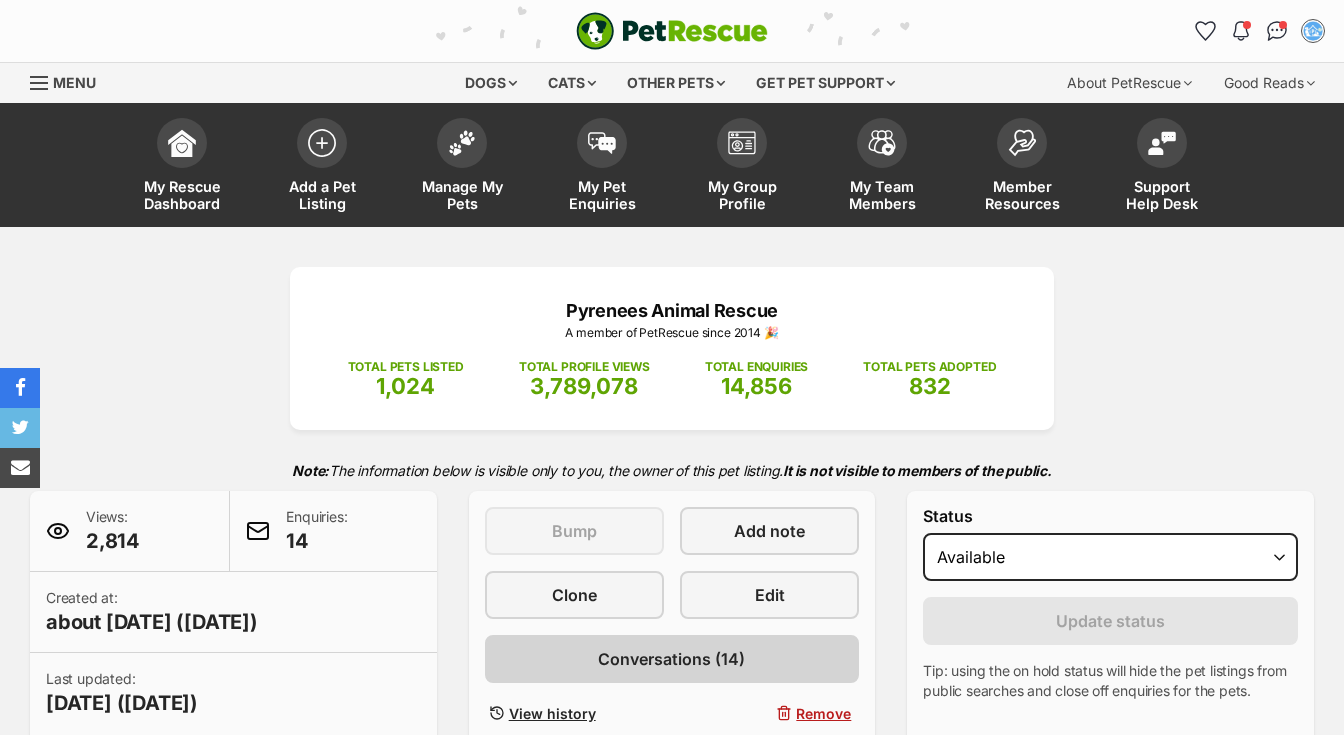 scroll, scrollTop: 0, scrollLeft: 0, axis: both 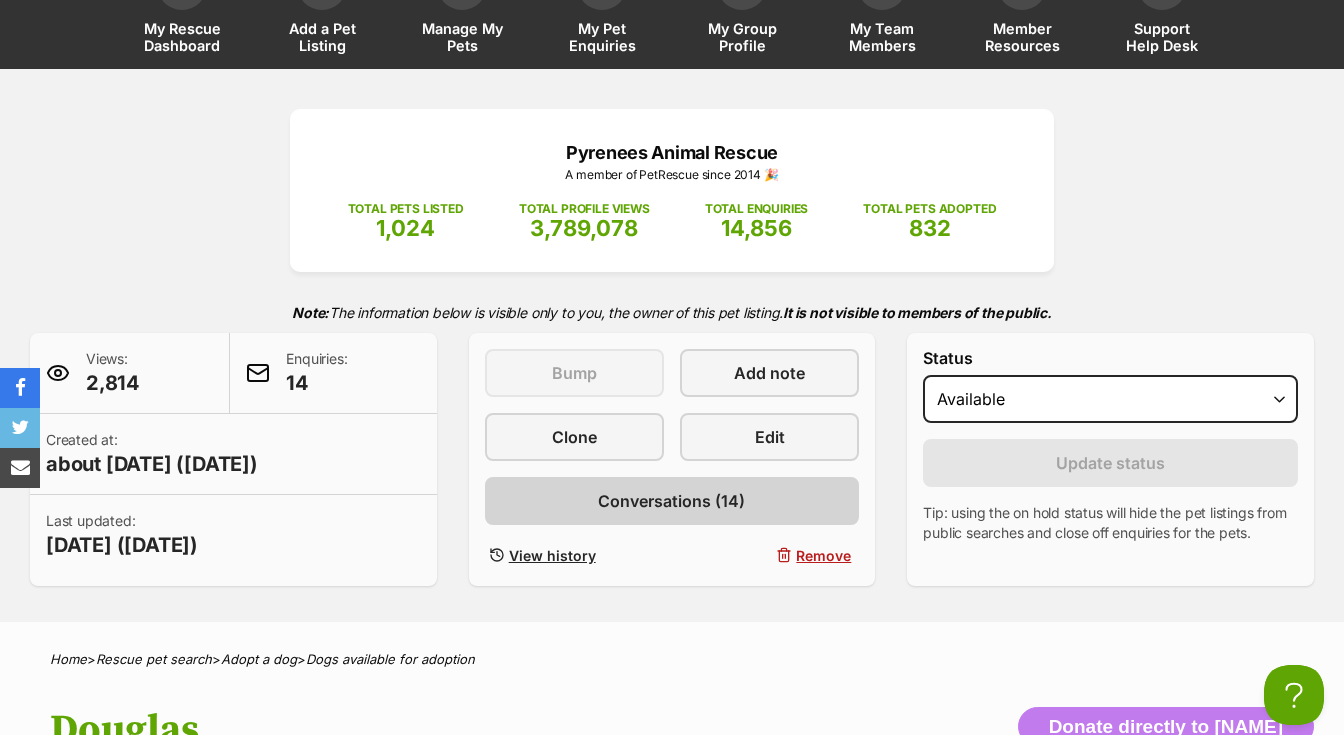 click on "Conversations (14)" at bounding box center (671, 501) 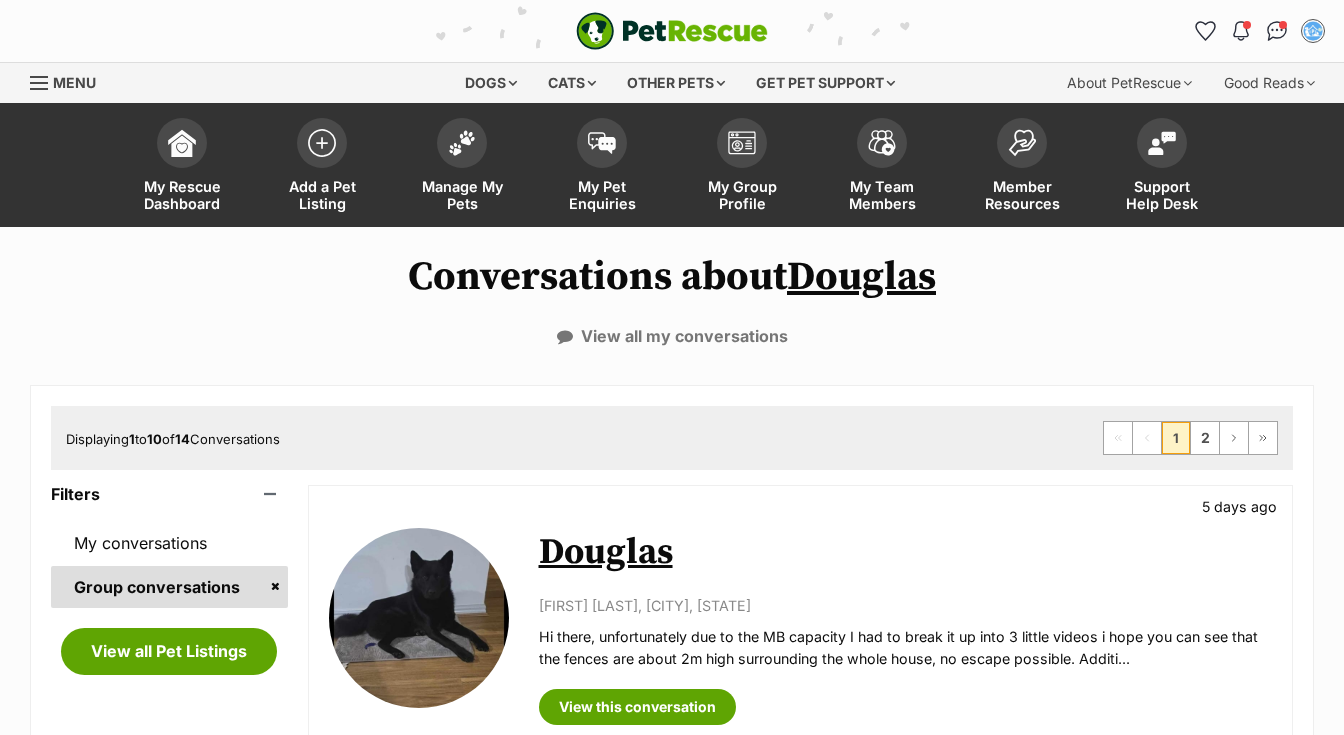 scroll, scrollTop: 0, scrollLeft: 0, axis: both 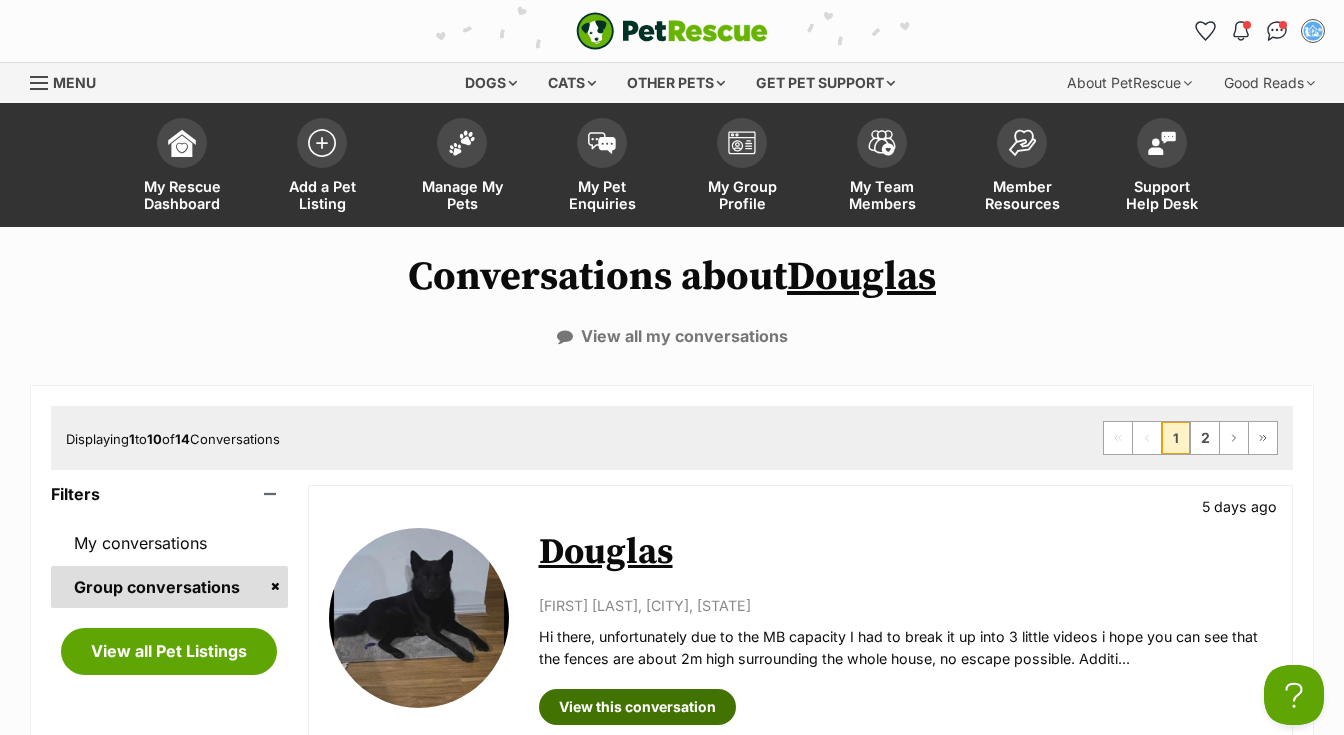 click on "View this conversation" at bounding box center [637, 707] 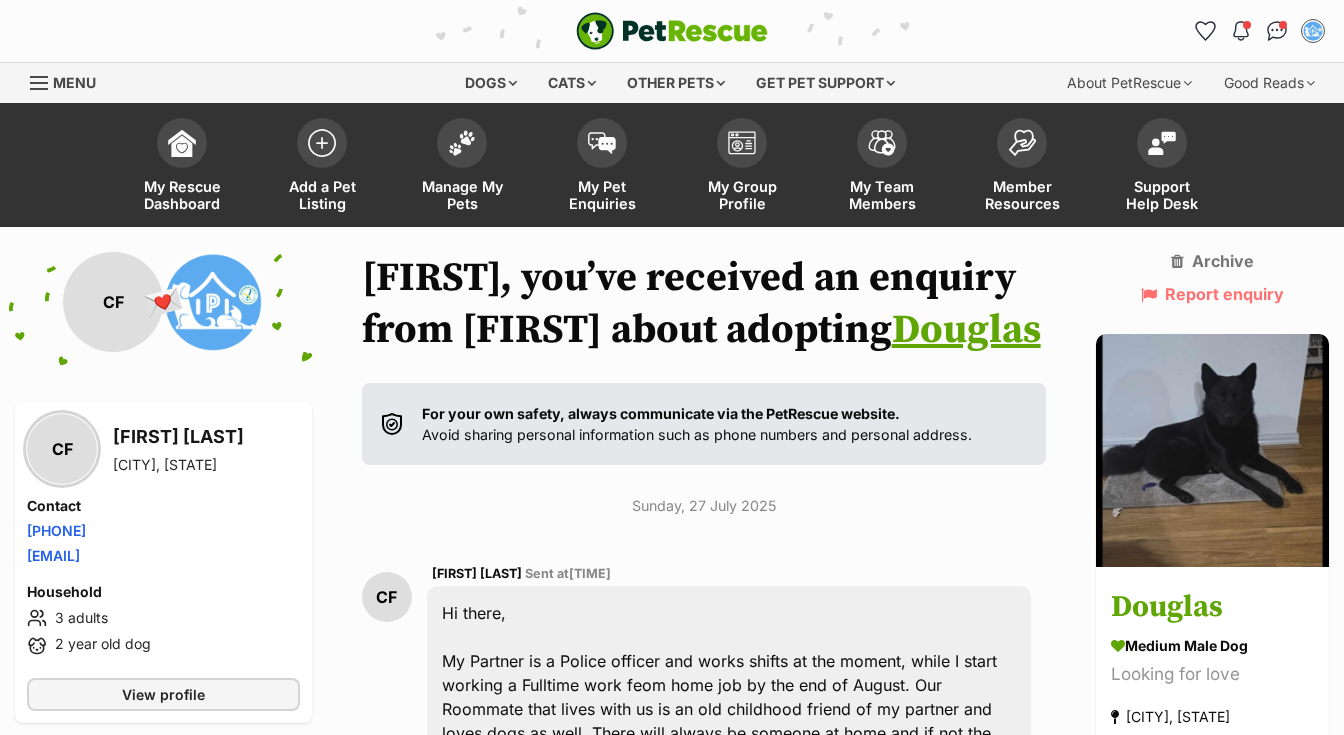 scroll, scrollTop: 968, scrollLeft: 0, axis: vertical 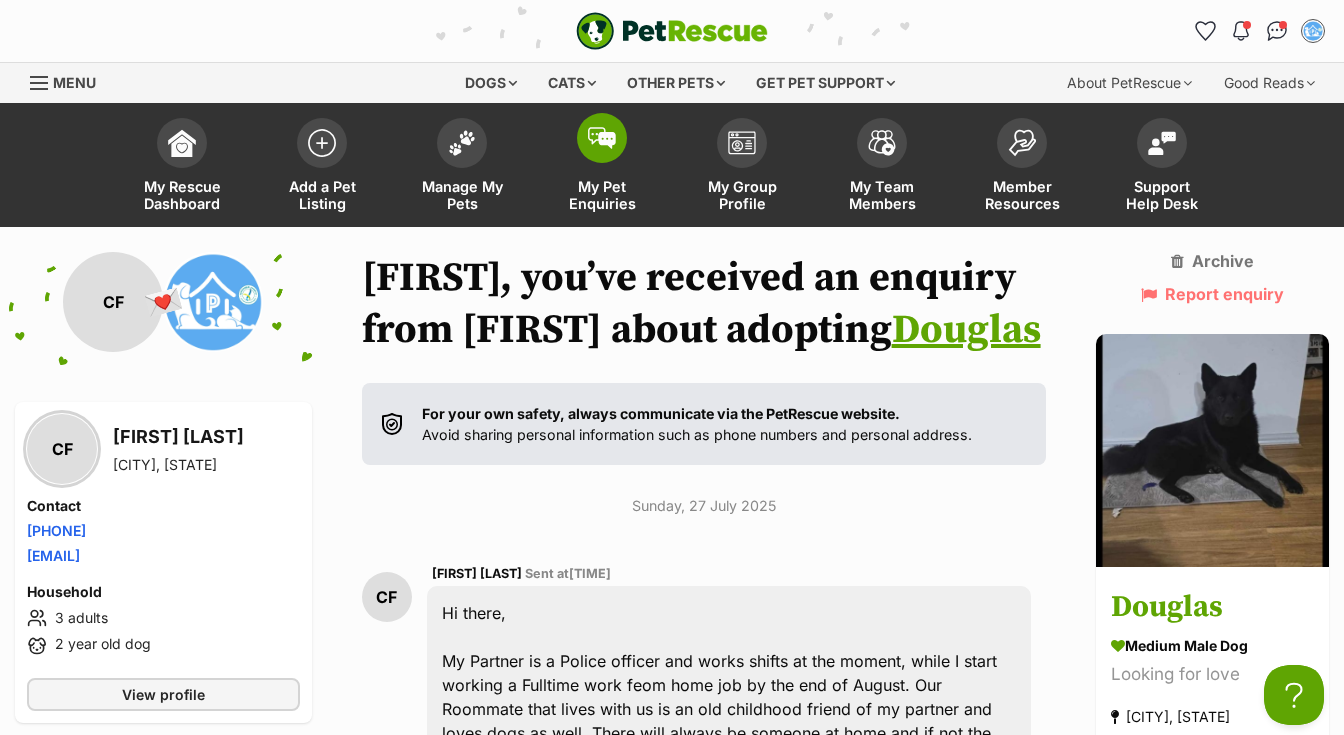 click at bounding box center [602, 138] 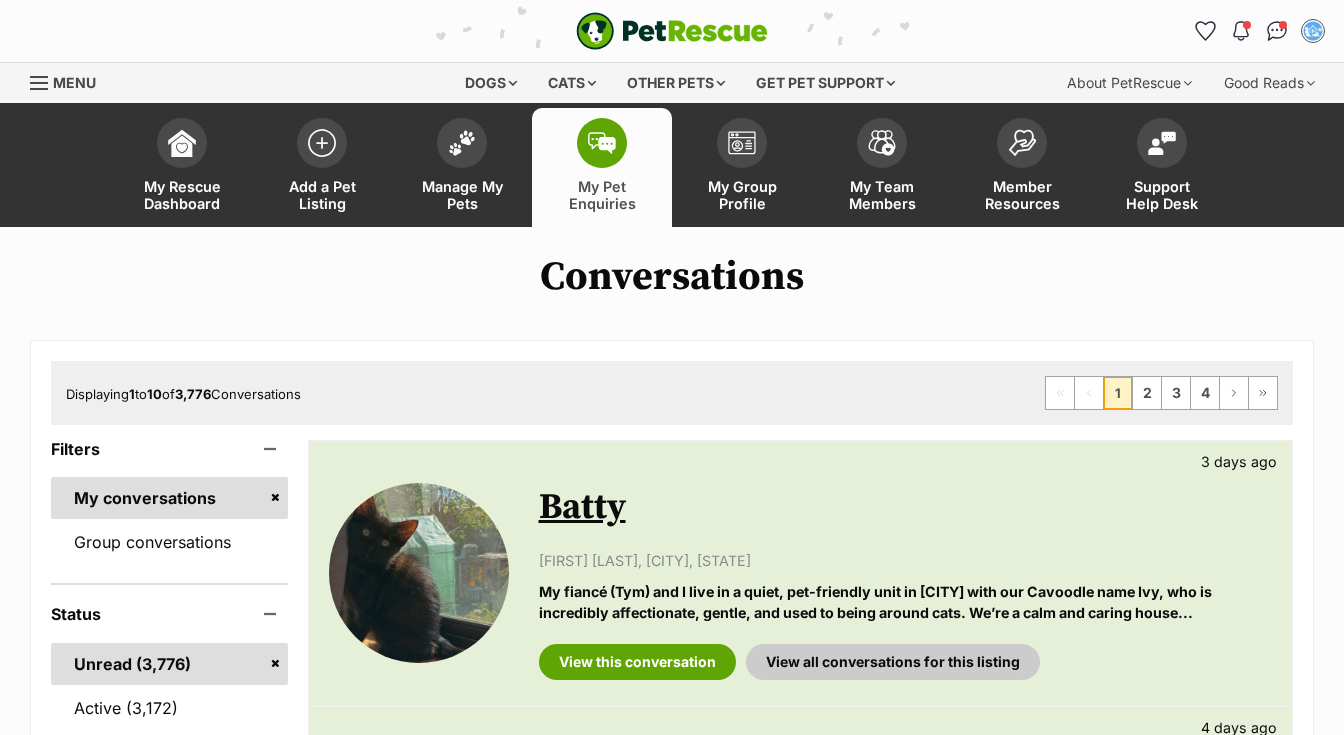 scroll, scrollTop: 0, scrollLeft: 0, axis: both 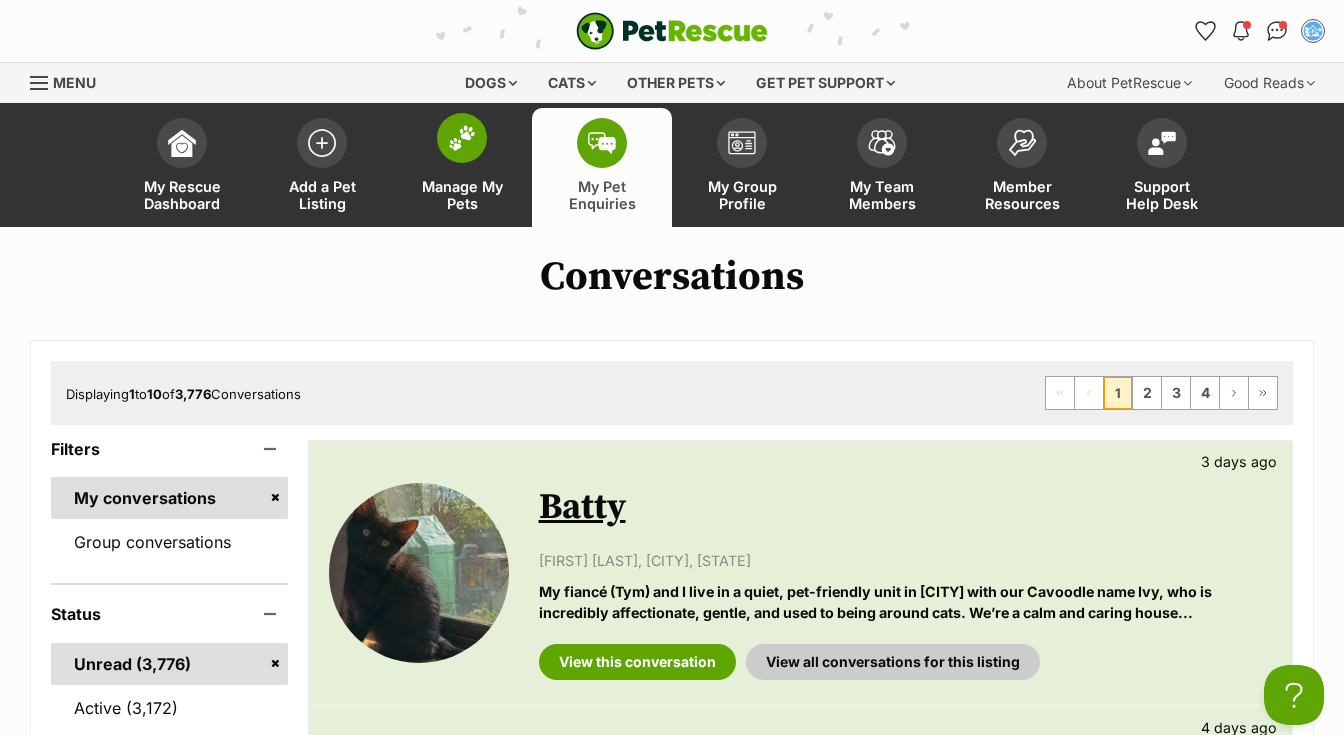 click on "Manage My Pets" at bounding box center (462, 167) 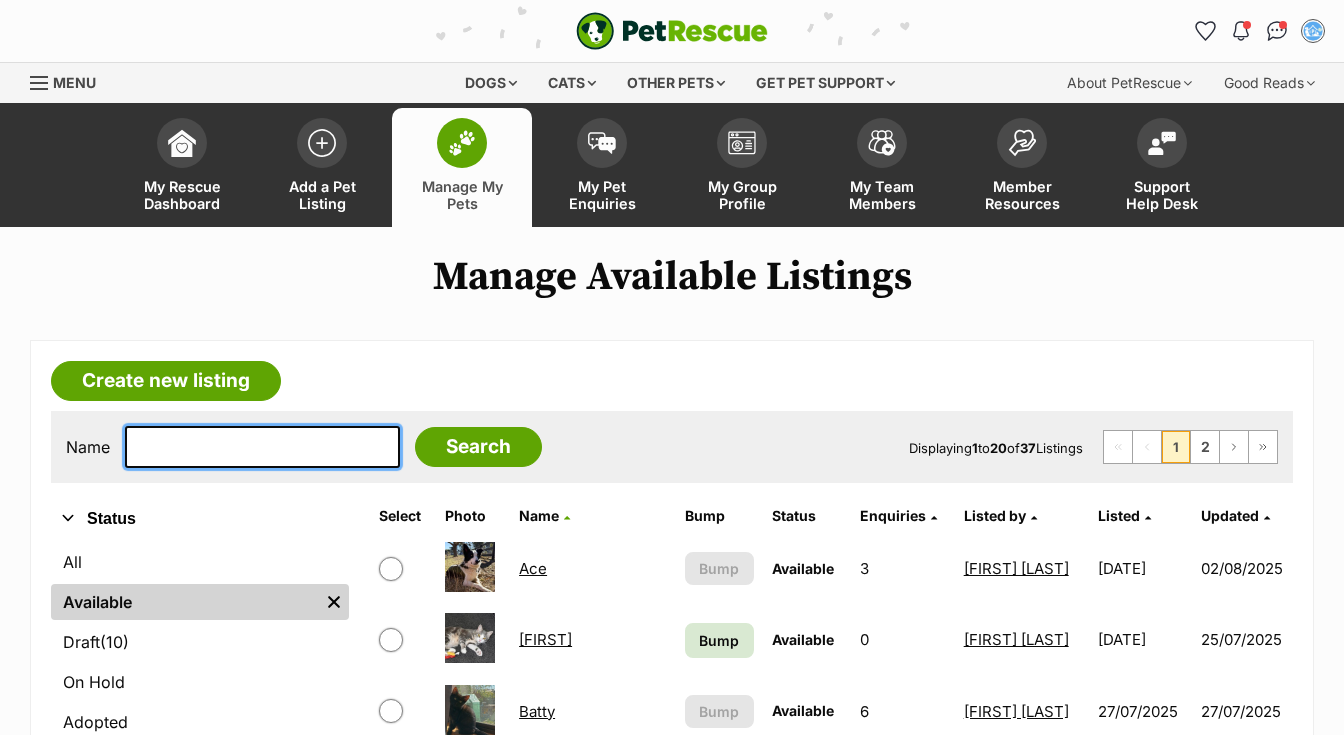 scroll, scrollTop: 0, scrollLeft: 0, axis: both 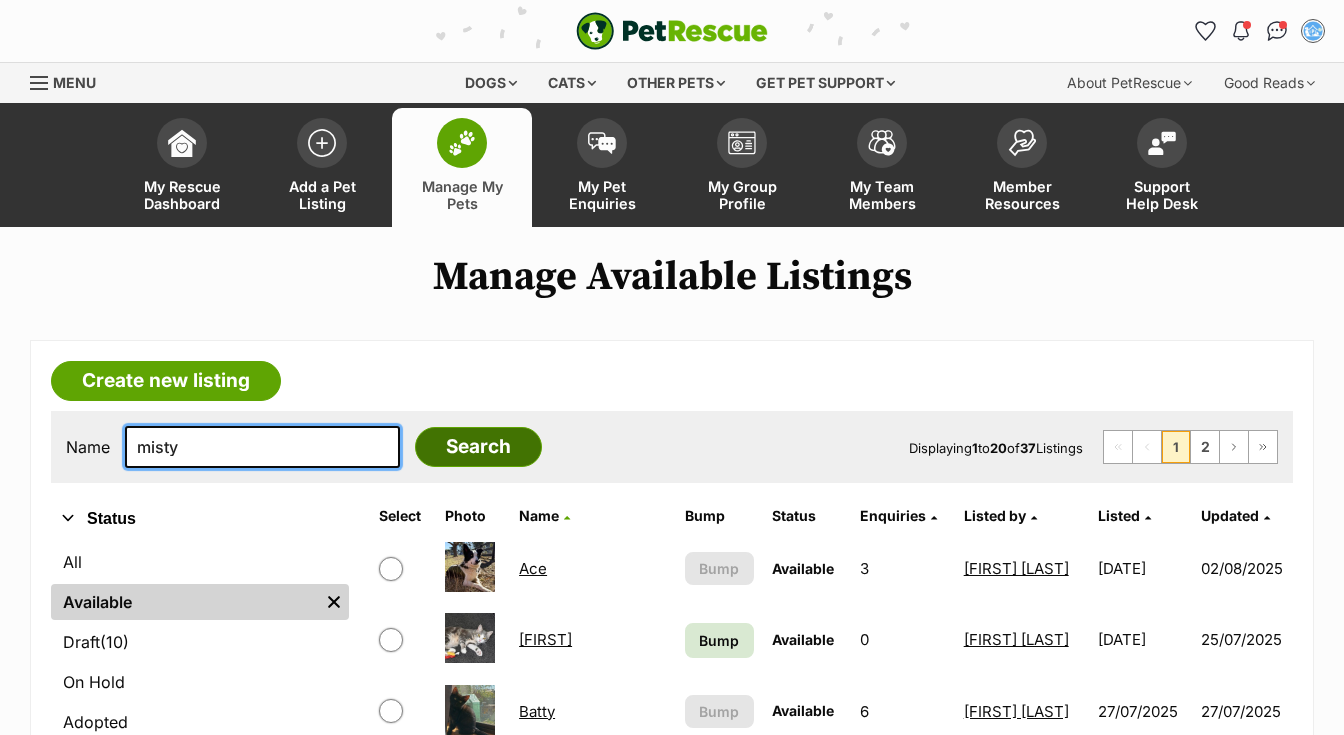 type on "misty" 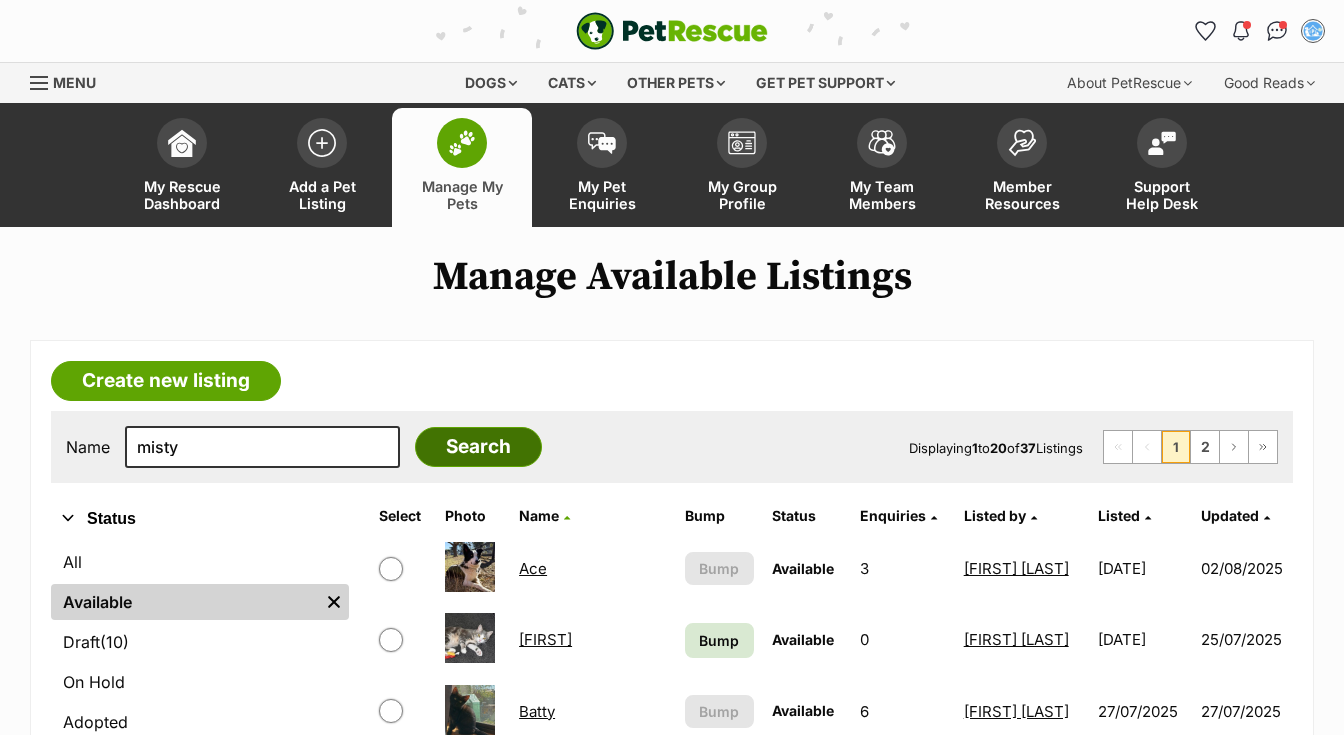 click on "Search" at bounding box center [478, 447] 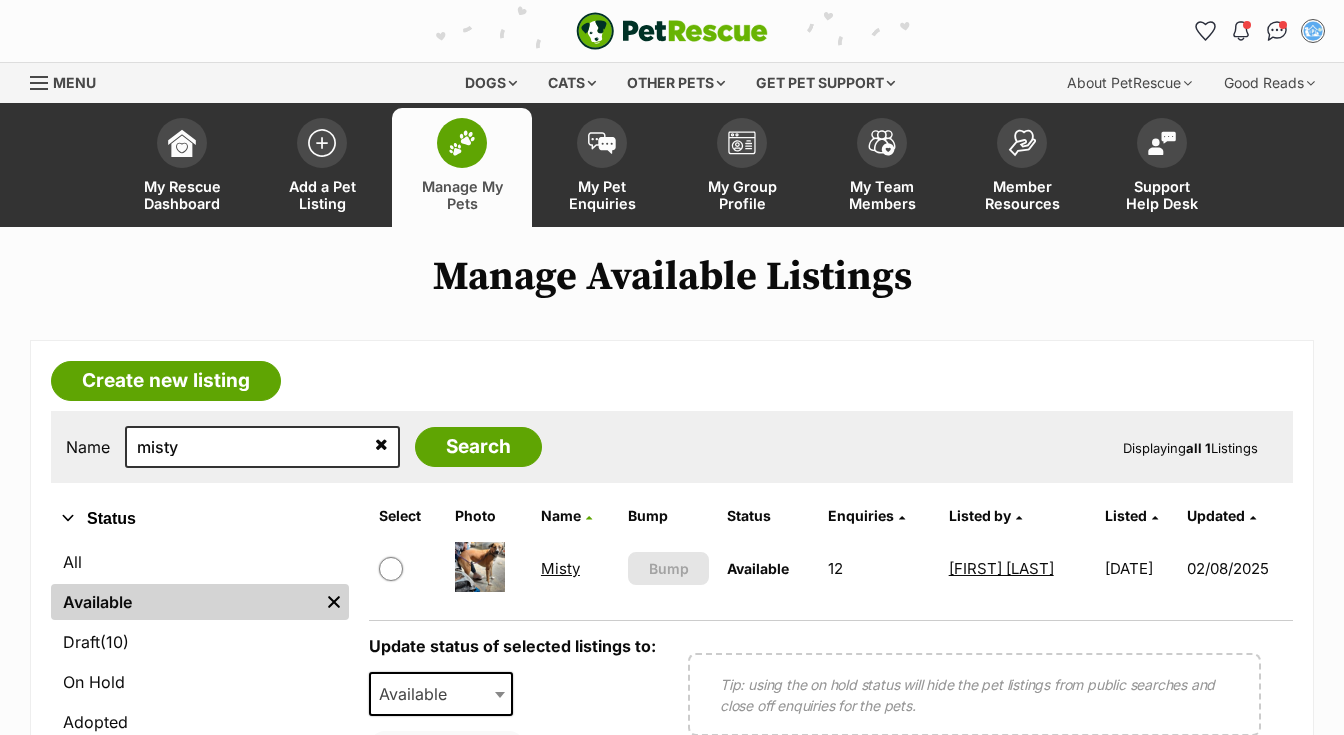 scroll, scrollTop: 0, scrollLeft: 0, axis: both 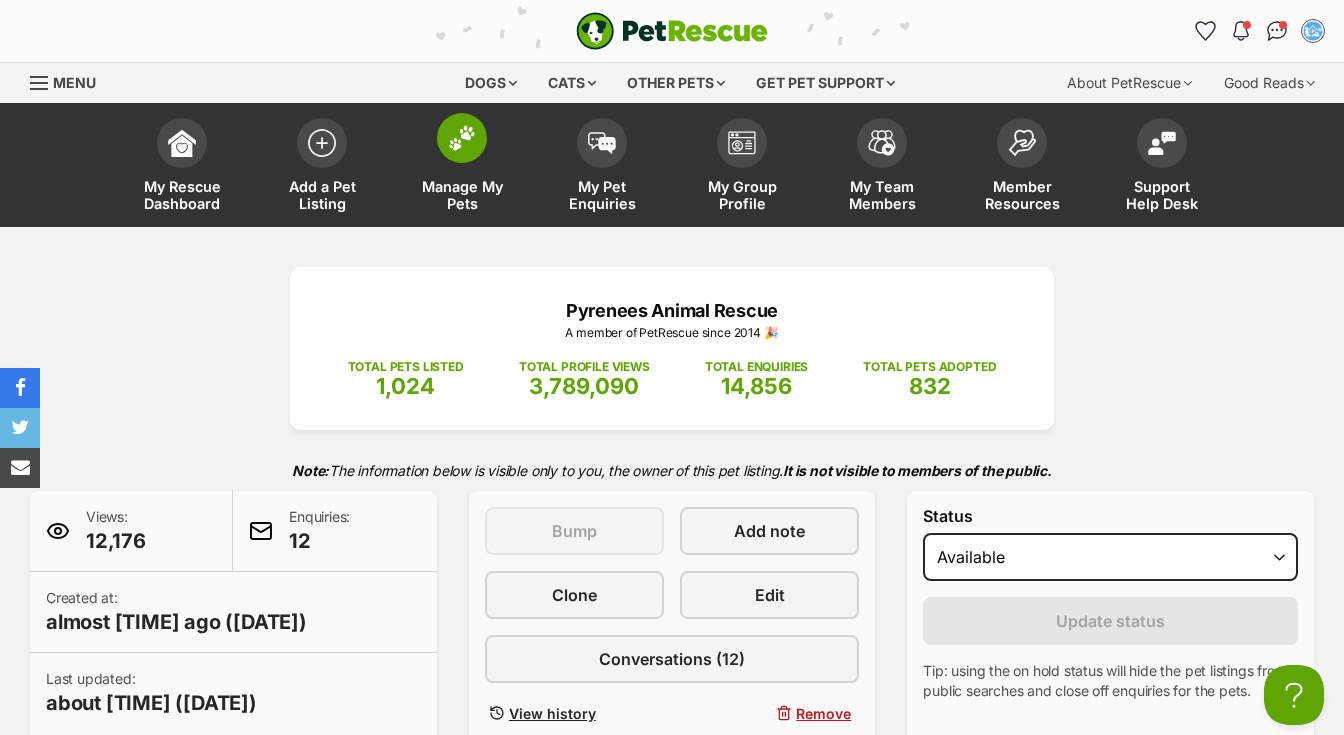 click at bounding box center (462, 138) 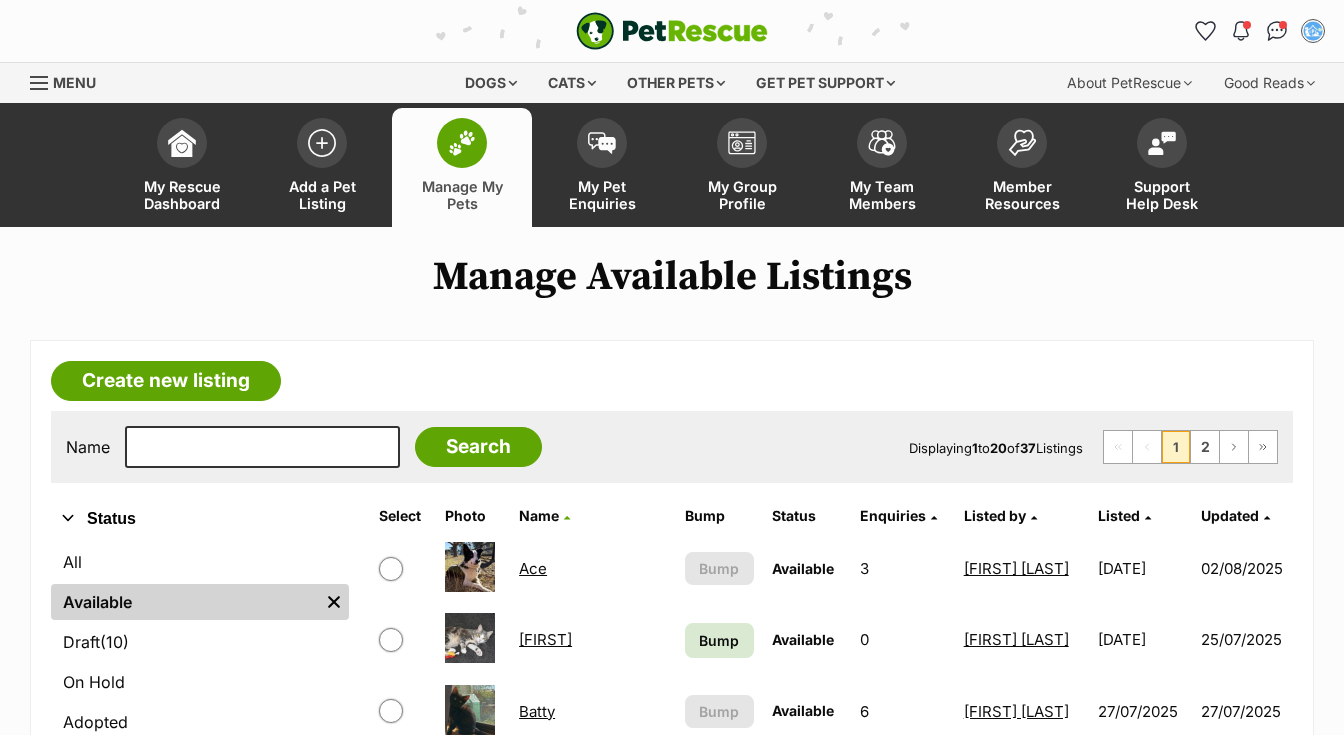 scroll, scrollTop: 0, scrollLeft: 0, axis: both 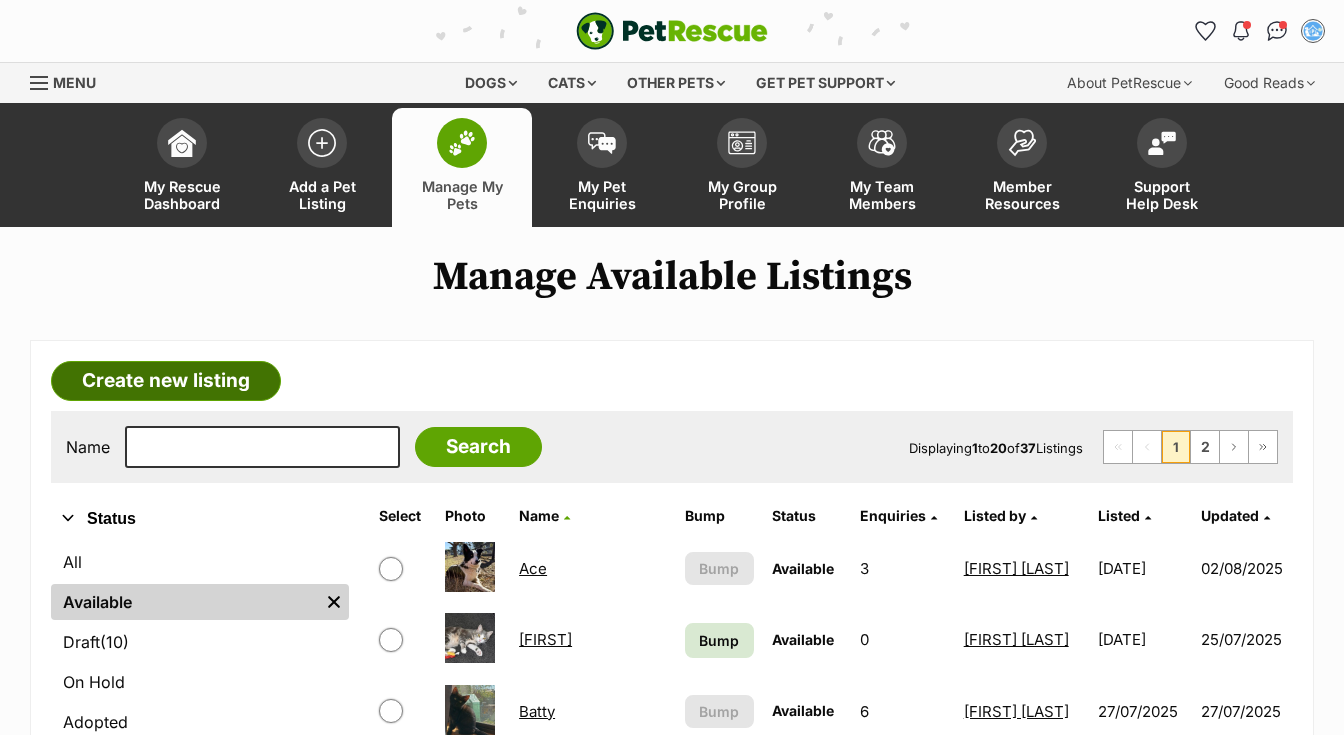 click on "Create new listing" at bounding box center (166, 381) 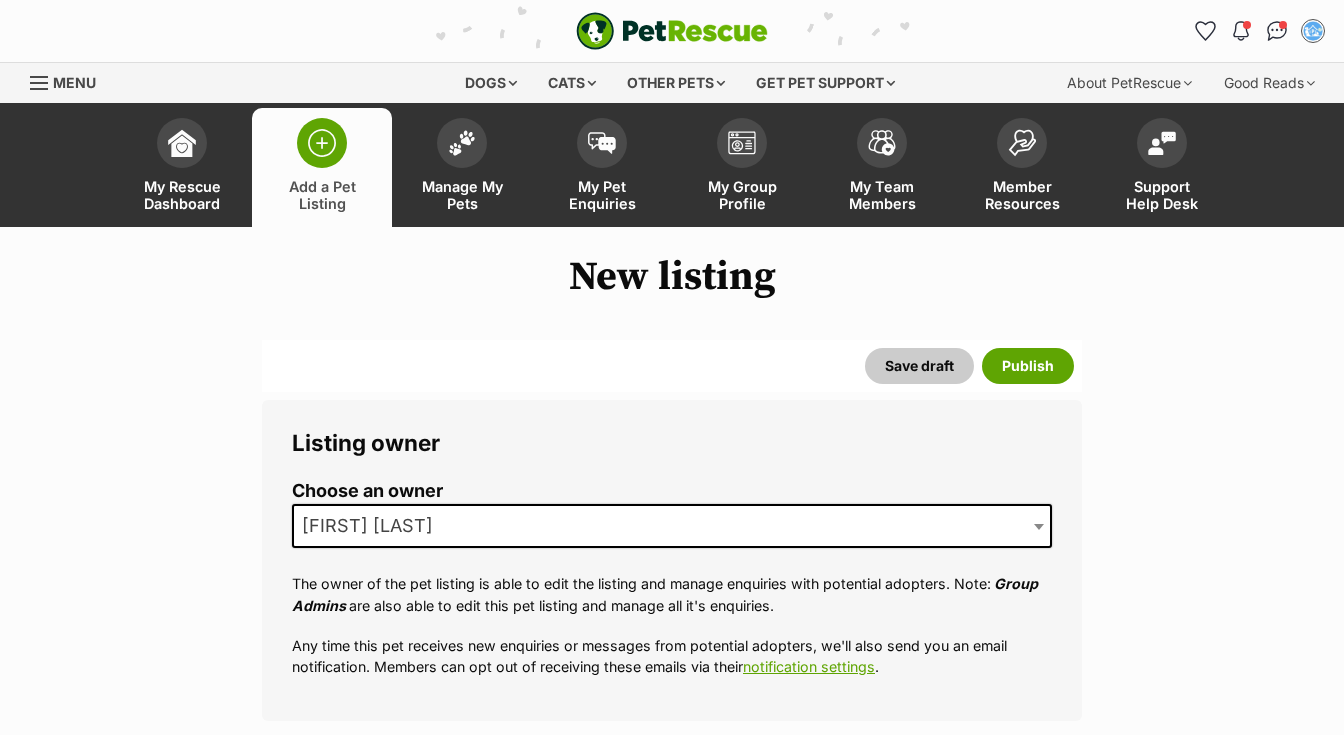 scroll, scrollTop: 0, scrollLeft: 0, axis: both 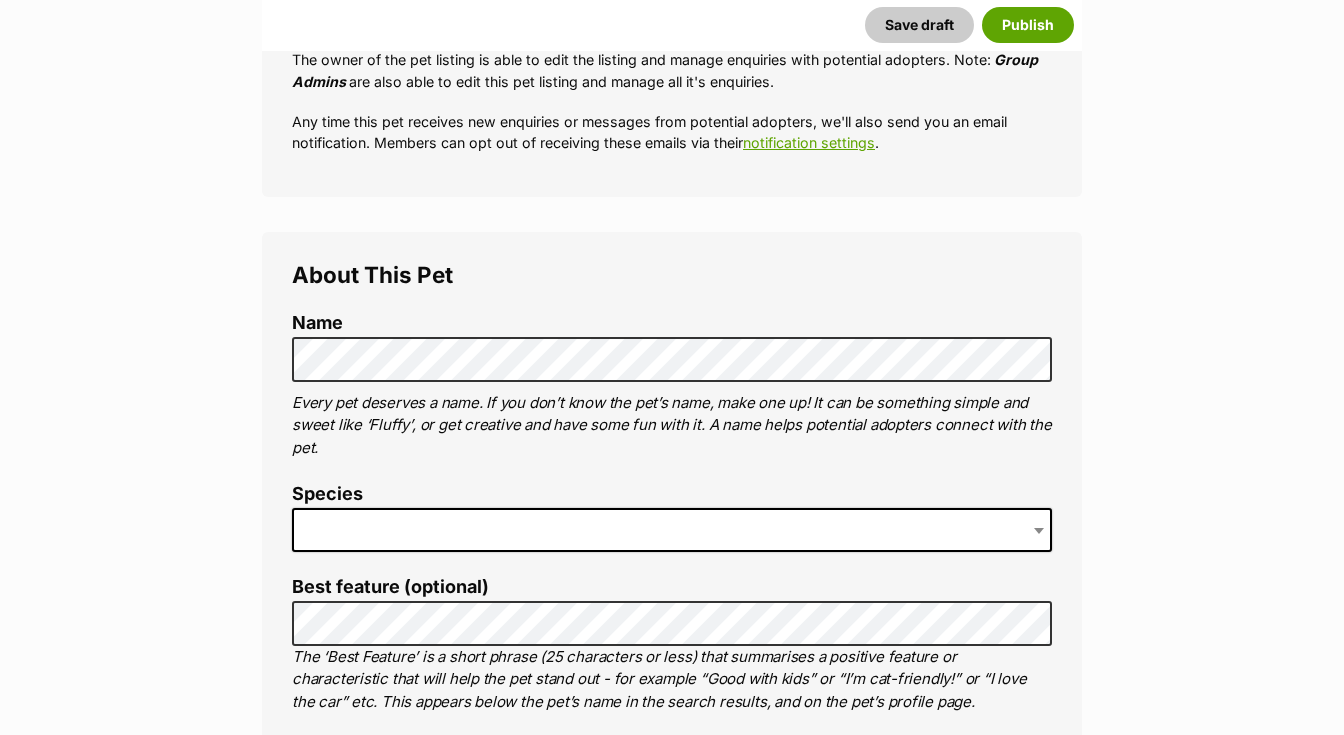 click at bounding box center [672, 530] 